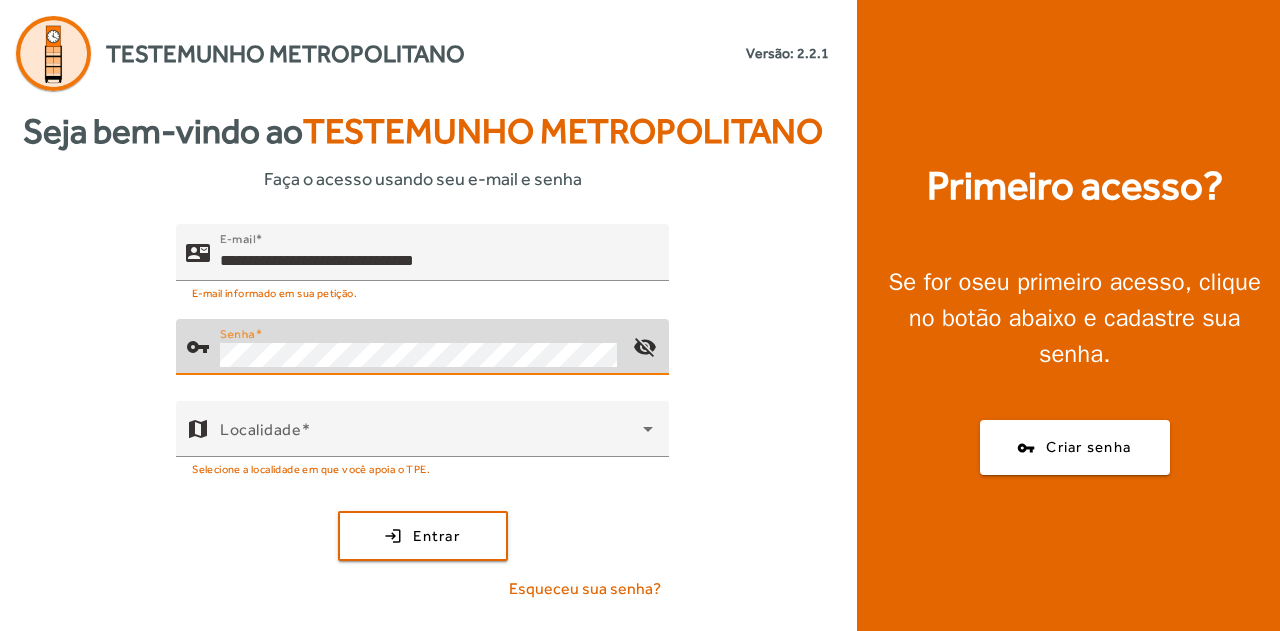 scroll, scrollTop: 0, scrollLeft: 0, axis: both 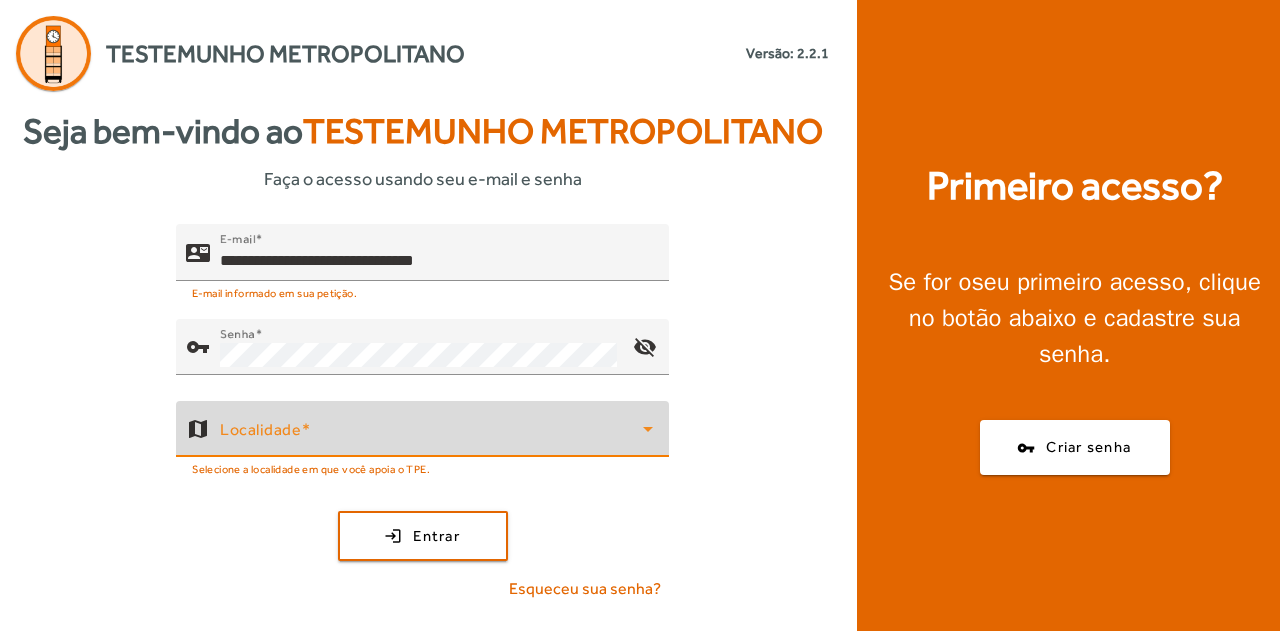 click at bounding box center [431, 437] 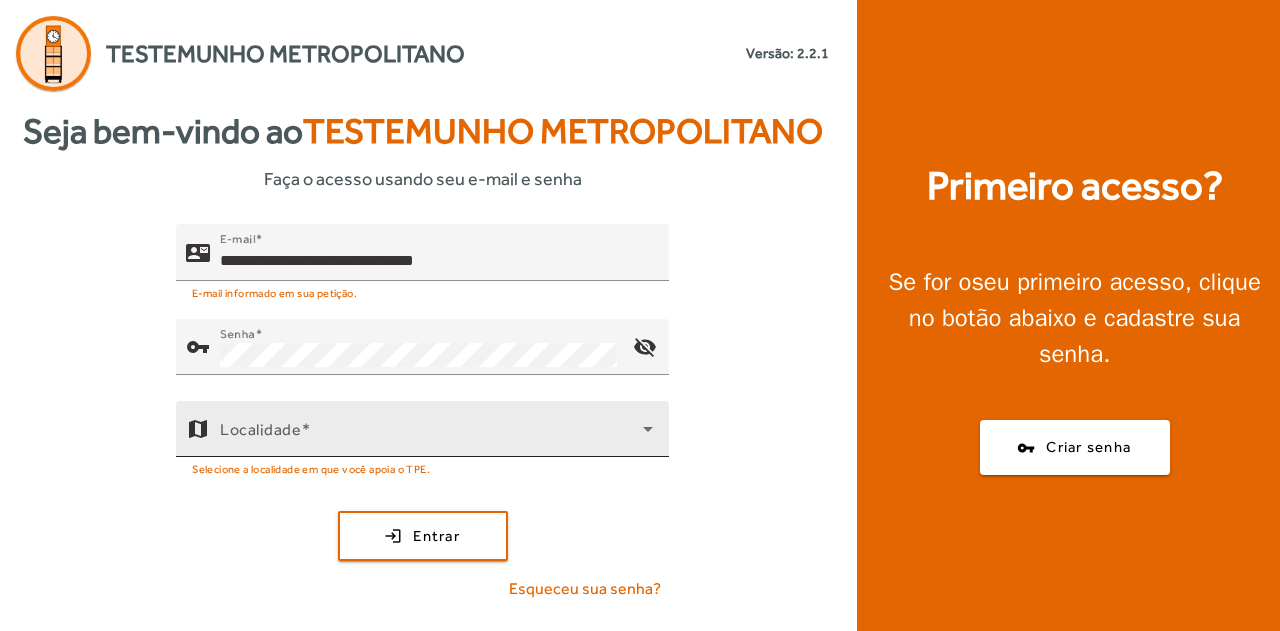 click on "Localidade" 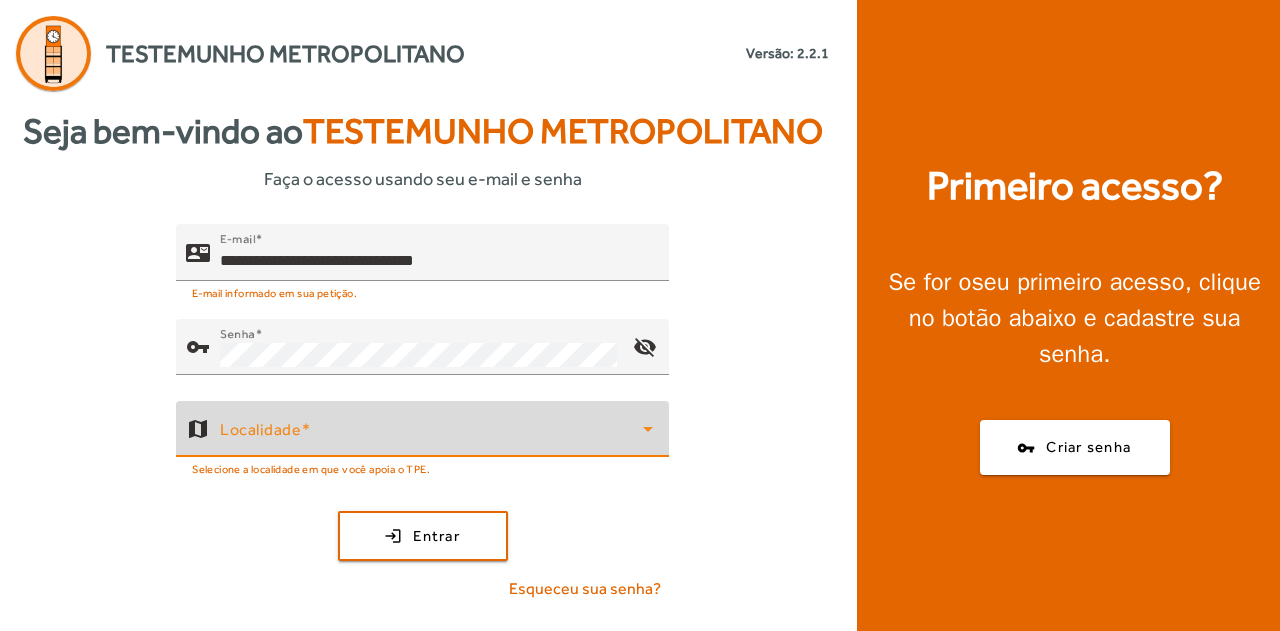 click 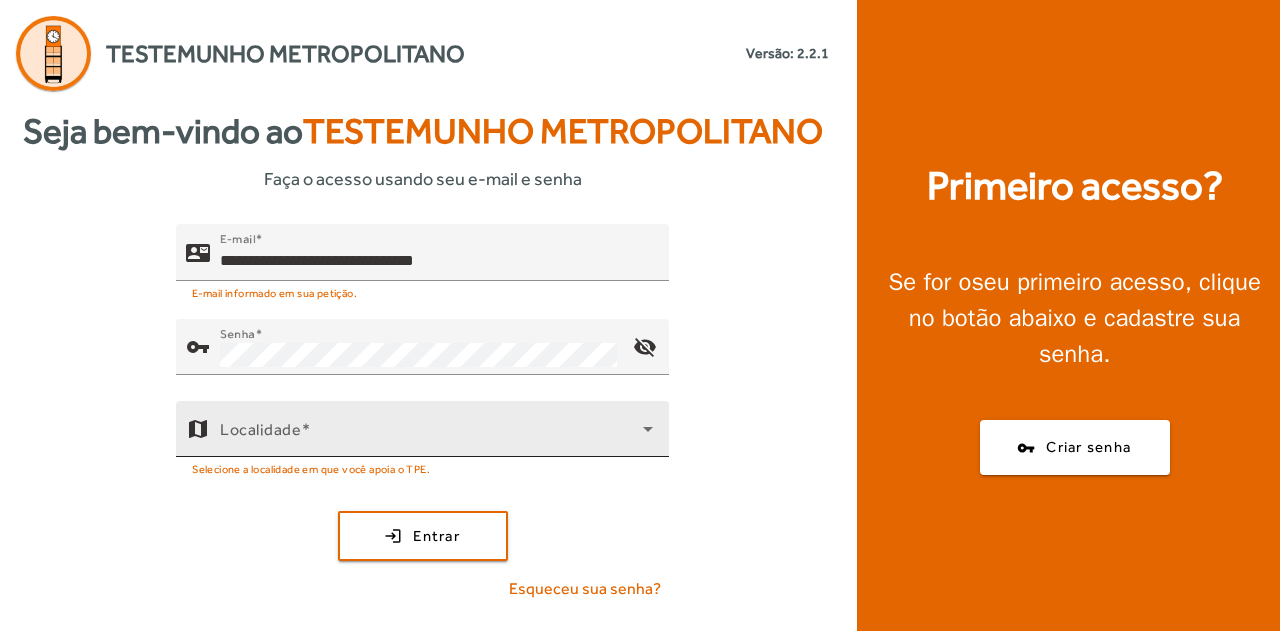 click on "Localidade" at bounding box center (260, 429) 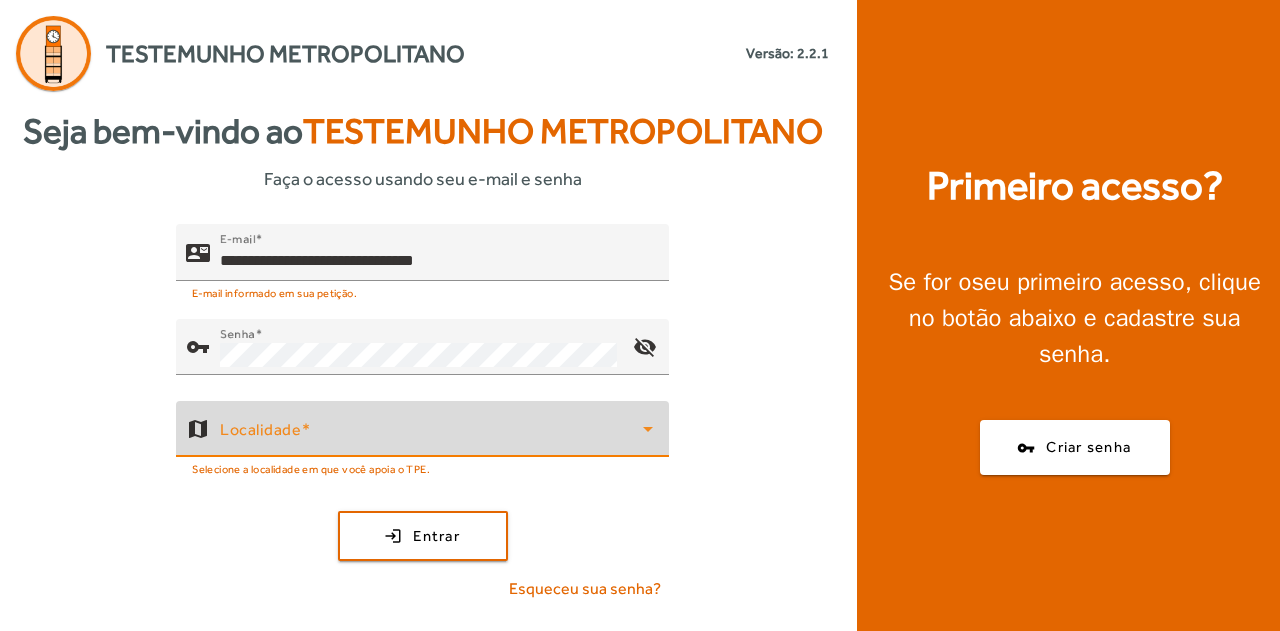 click at bounding box center [431, 437] 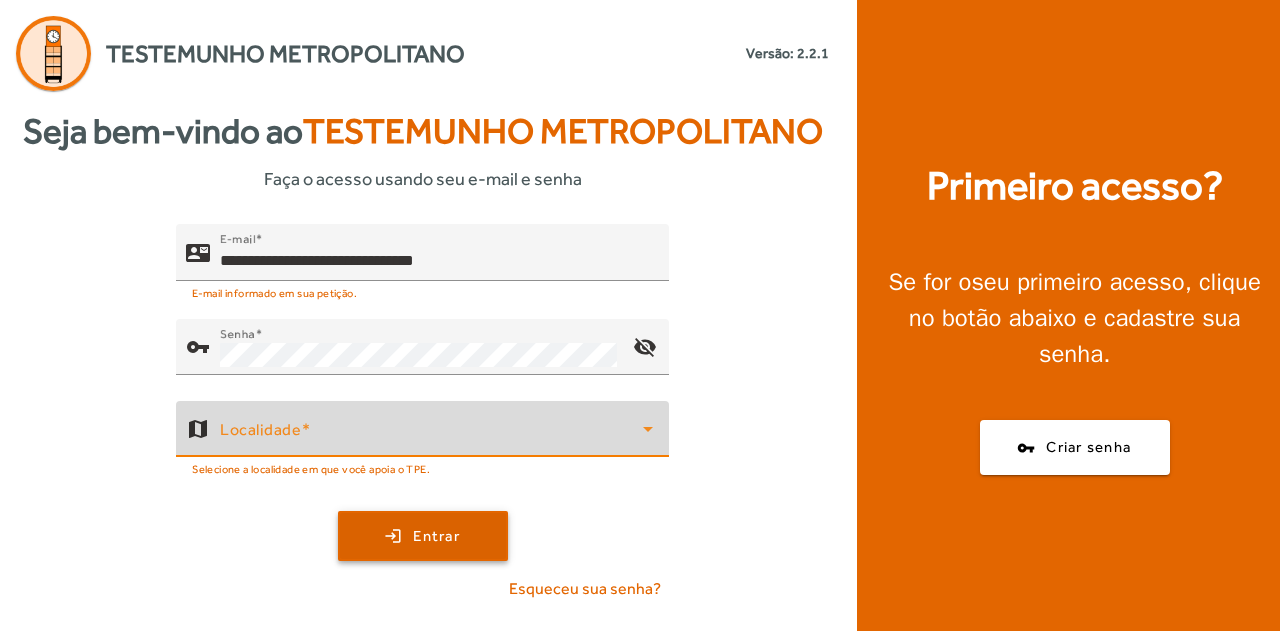 click on "Entrar" 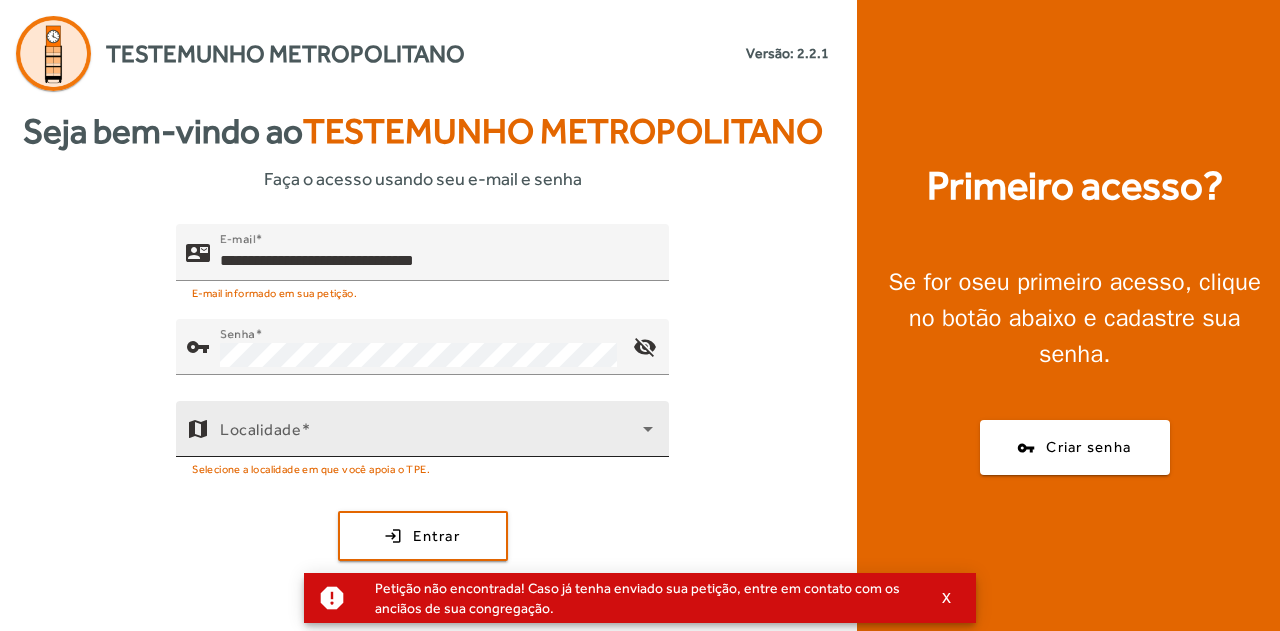 click on "Localidade" 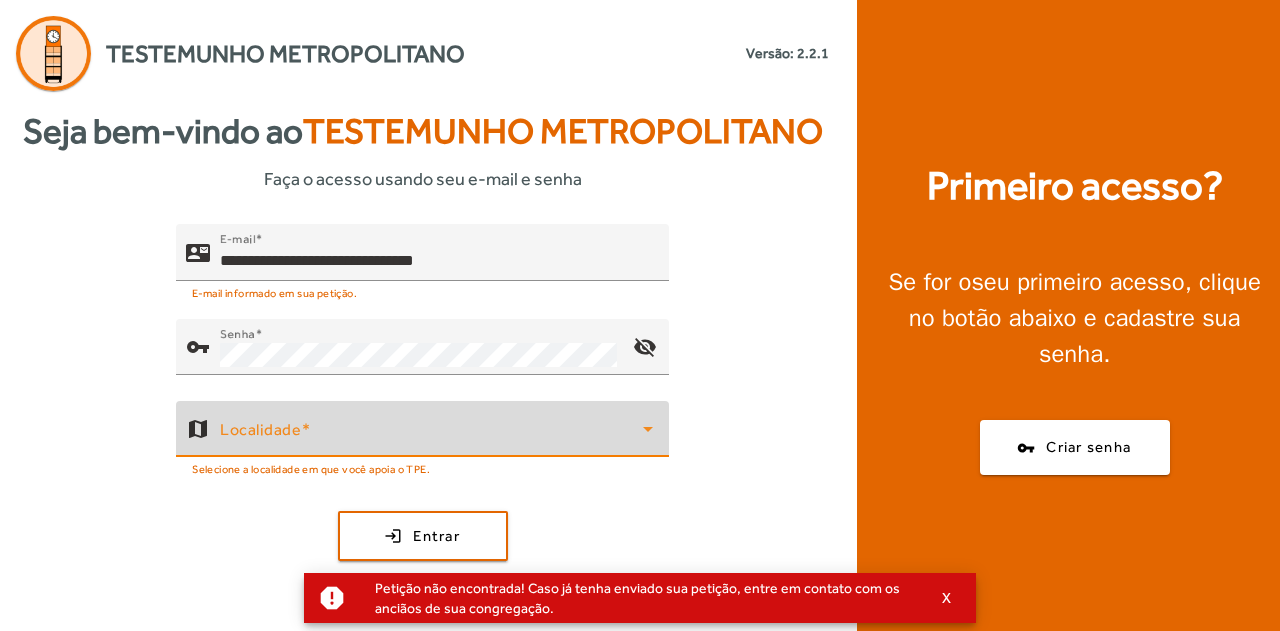 click at bounding box center [431, 437] 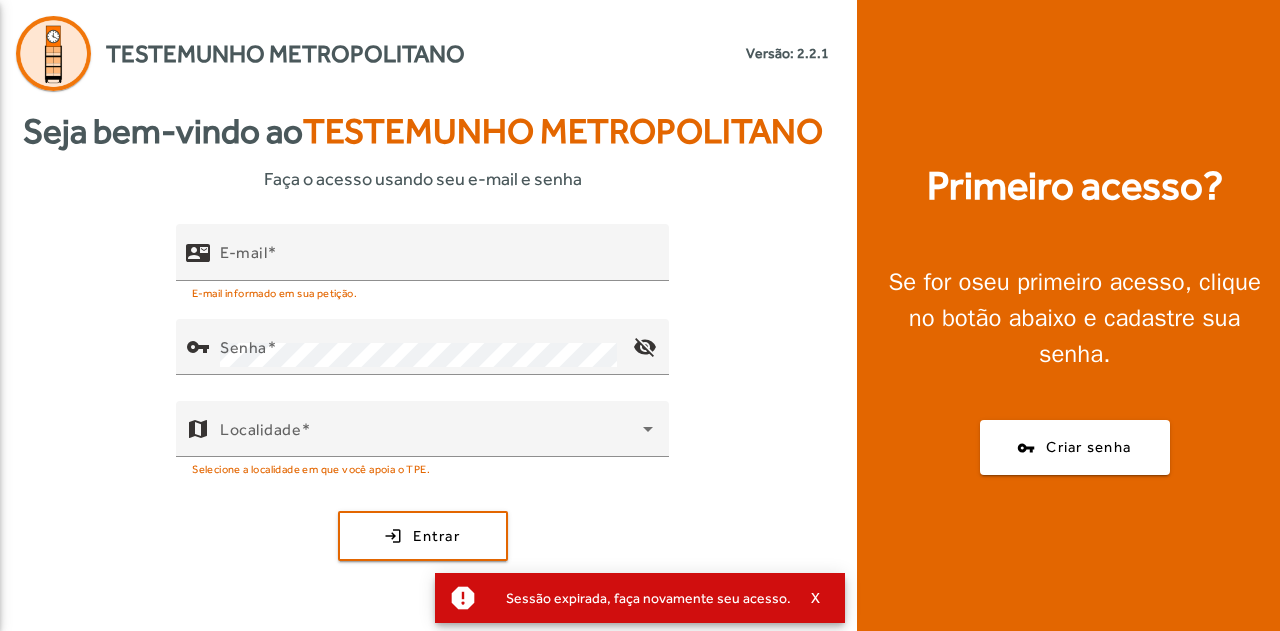 scroll, scrollTop: 0, scrollLeft: 0, axis: both 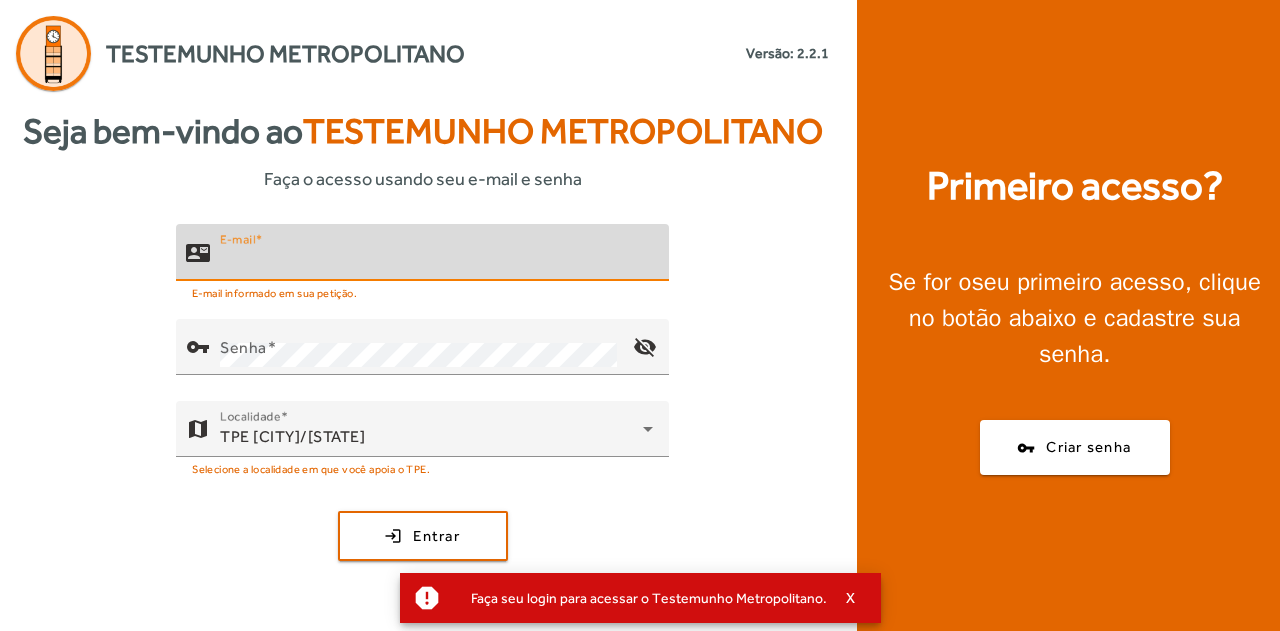 click on "E-mail" at bounding box center (436, 261) 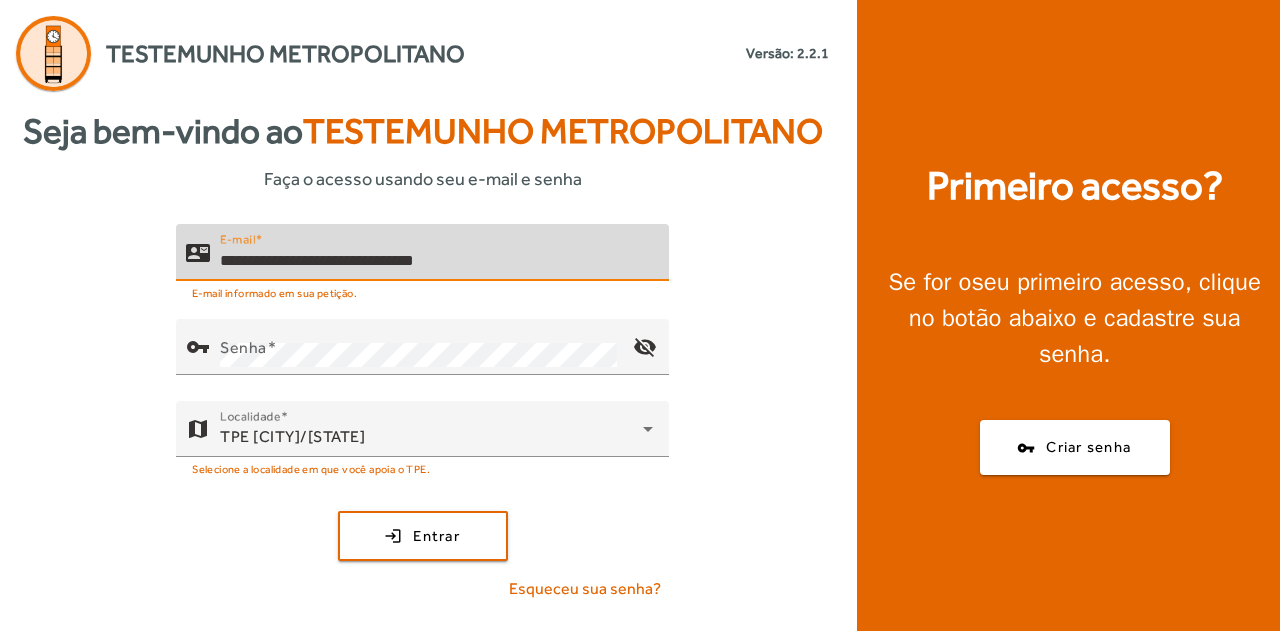type on "**********" 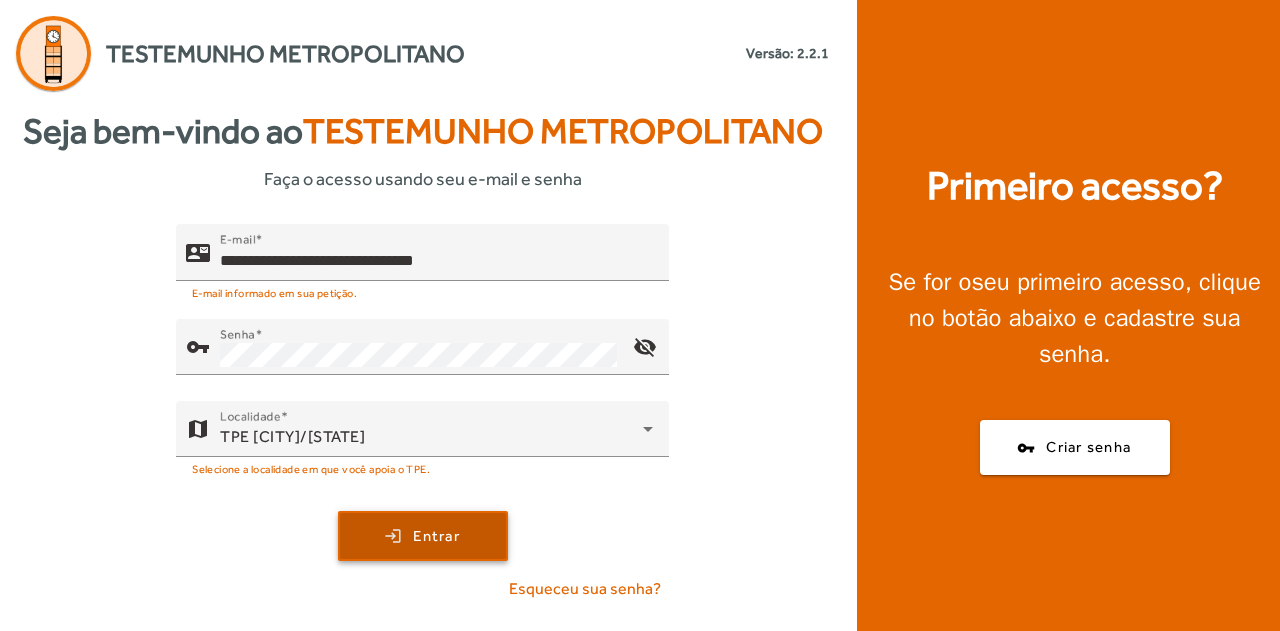 click on "Entrar" 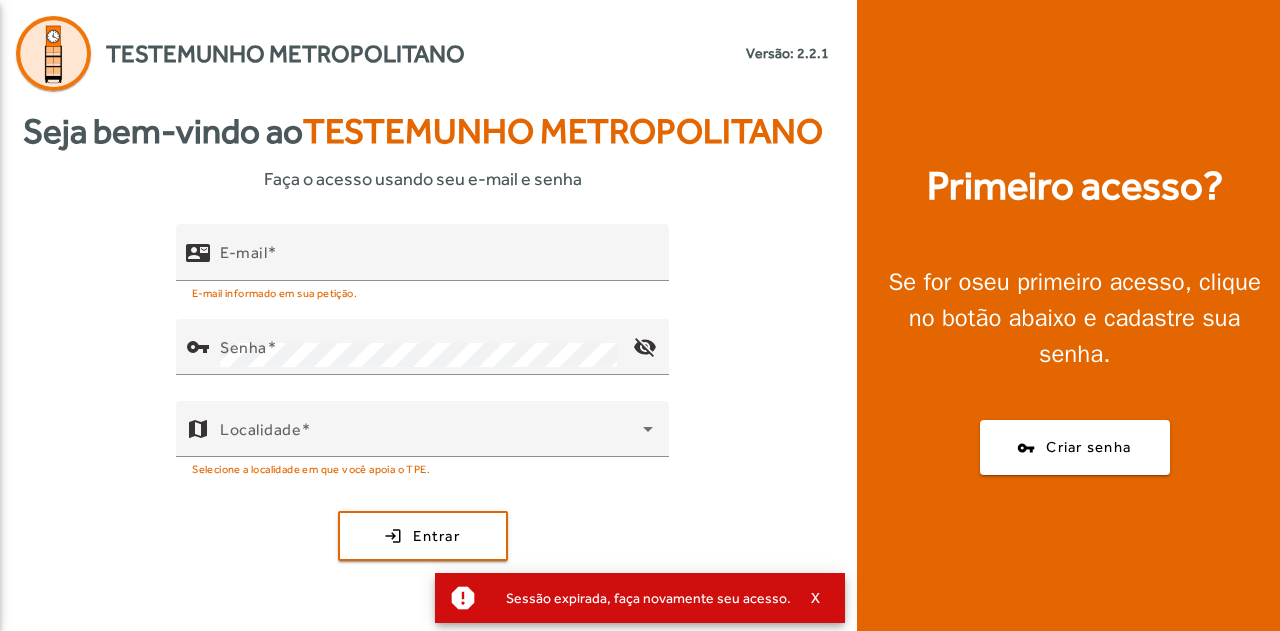 scroll, scrollTop: 0, scrollLeft: 0, axis: both 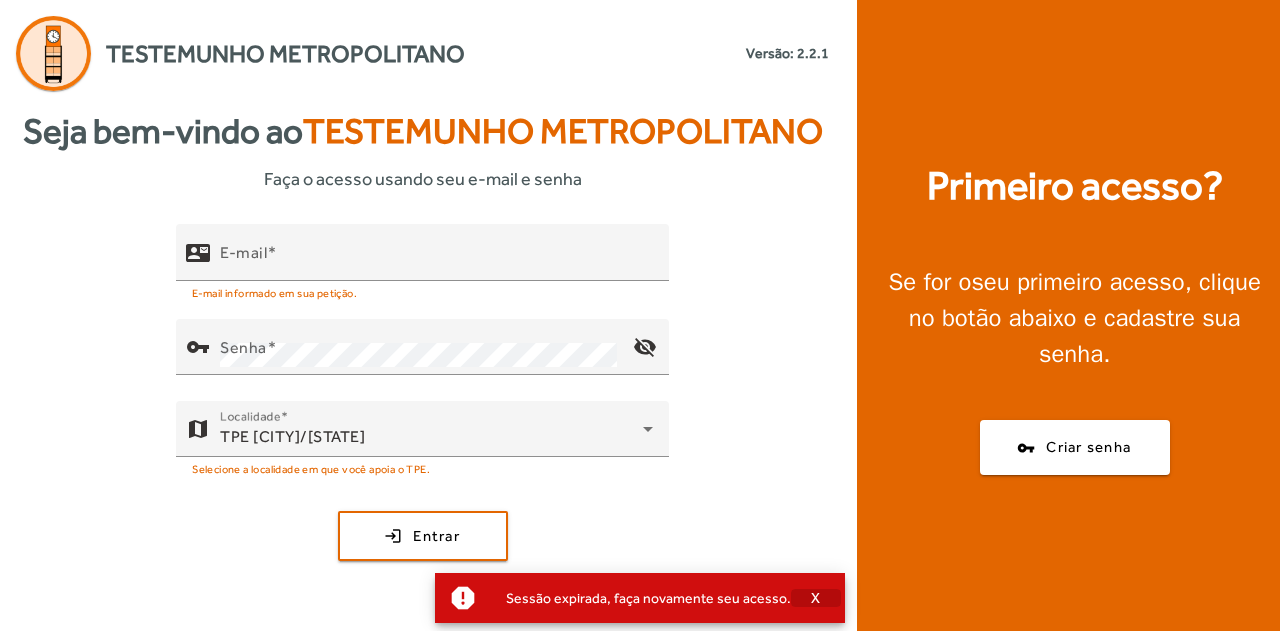 click on "X" at bounding box center (816, 598) 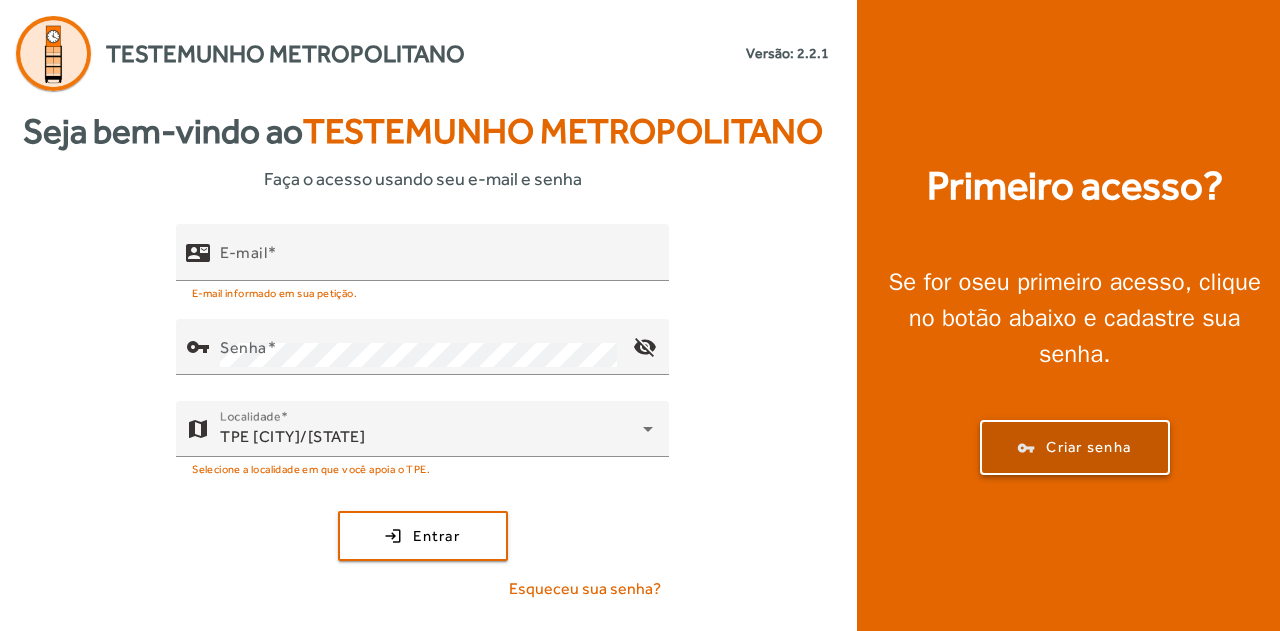 click on "Criar senha" 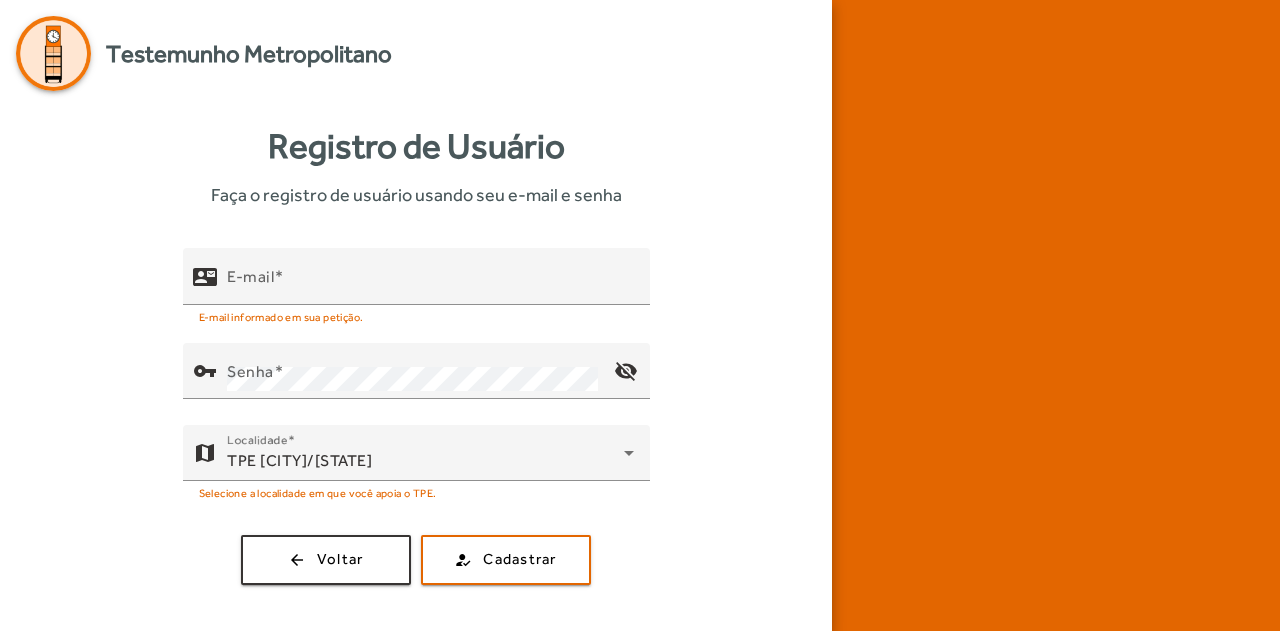 click on "Registro de Usuário   Faça o registro de usuário usando seu e-mail e senha  contact_mail  E-mail  E-mail informado em sua petição. vpn_key  Senha  visibility_off map  Localidade  TPE Uberlândia/MG Selecione a localidade em que você apoia o TPE. arrow_back  Voltar  how_to_reg  Cadastrar" 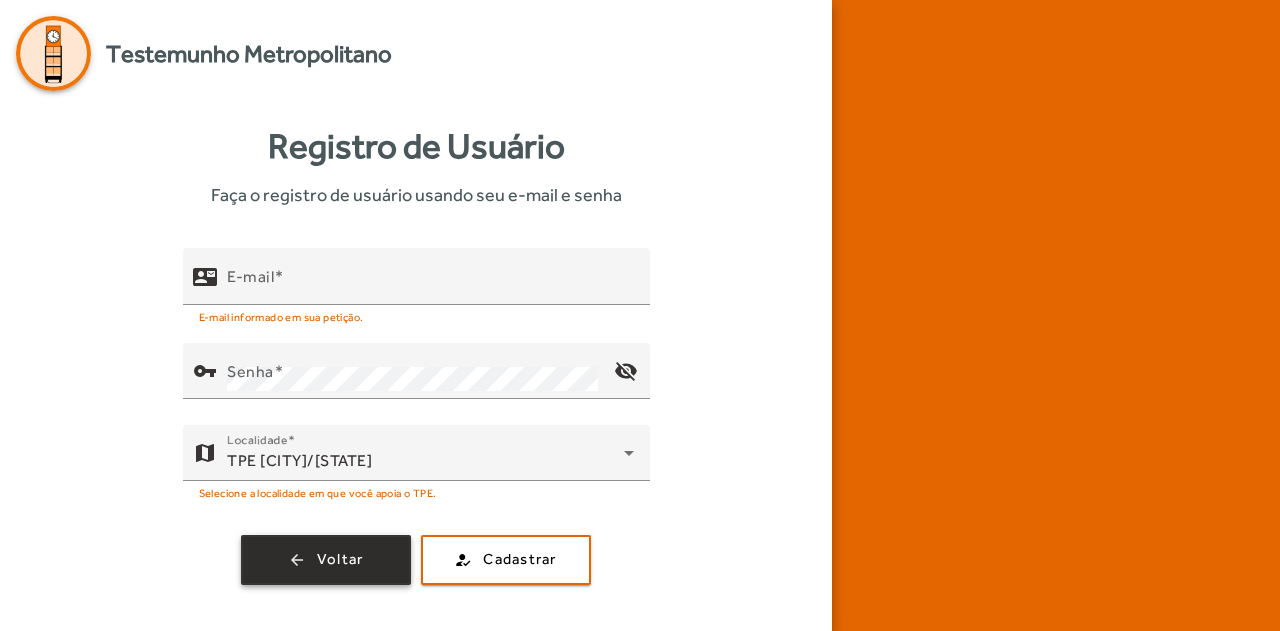 click 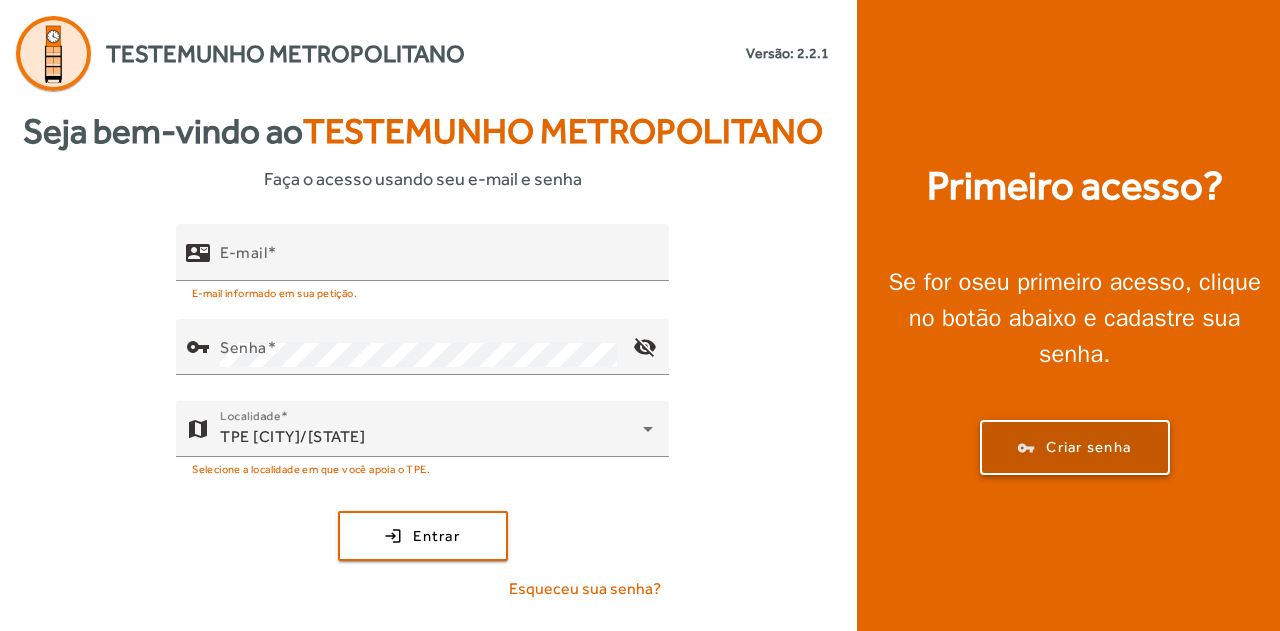 click 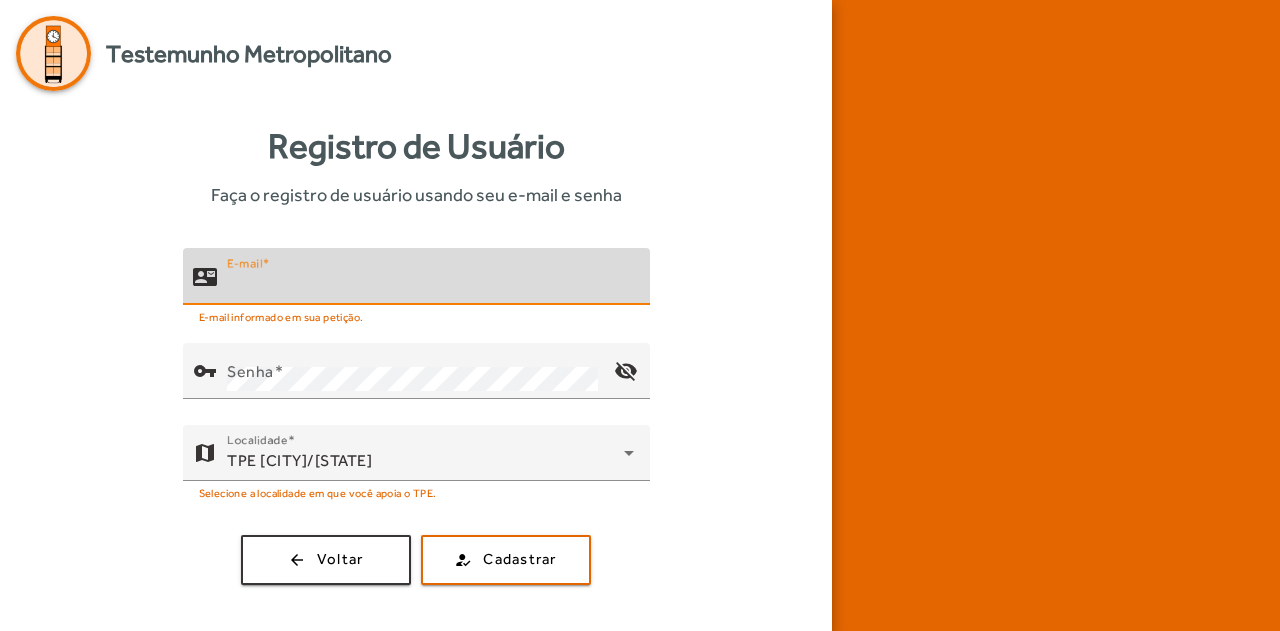 click on "E-mail" at bounding box center (430, 285) 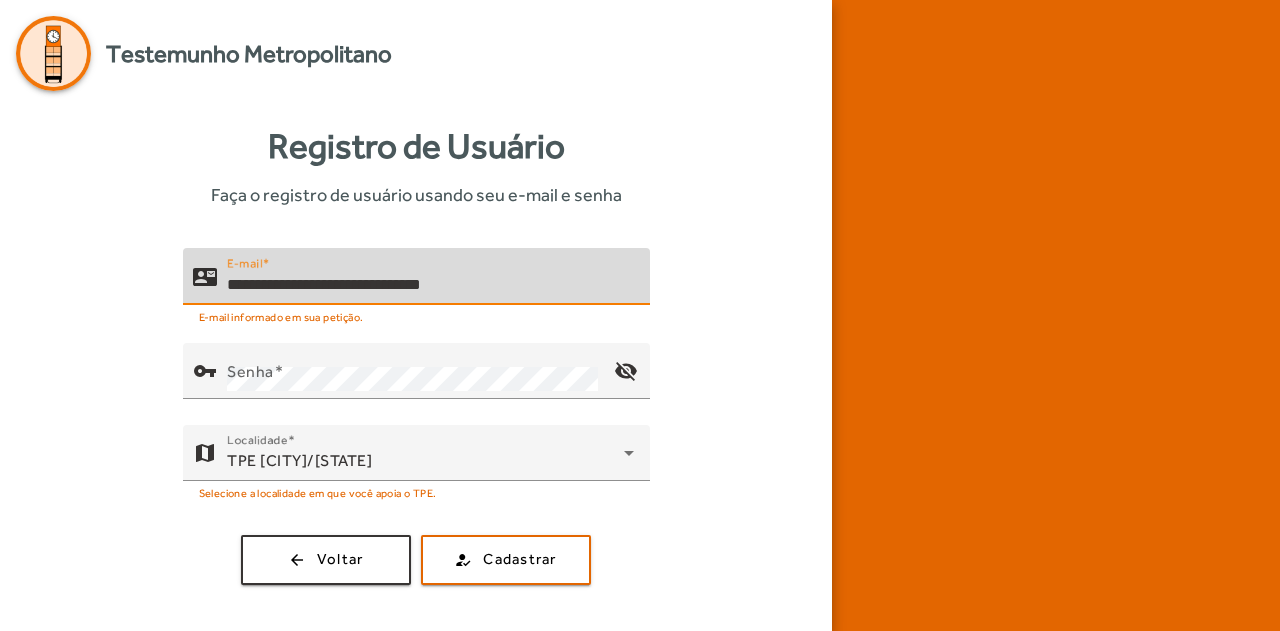 type on "**********" 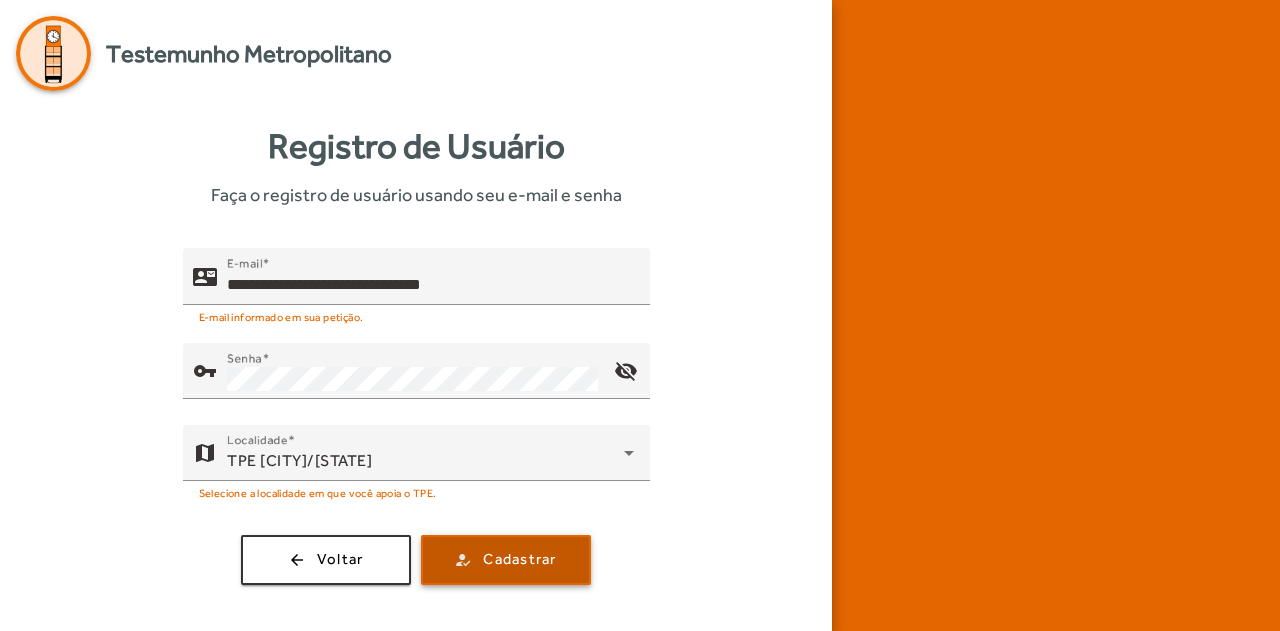 click on "Cadastrar" 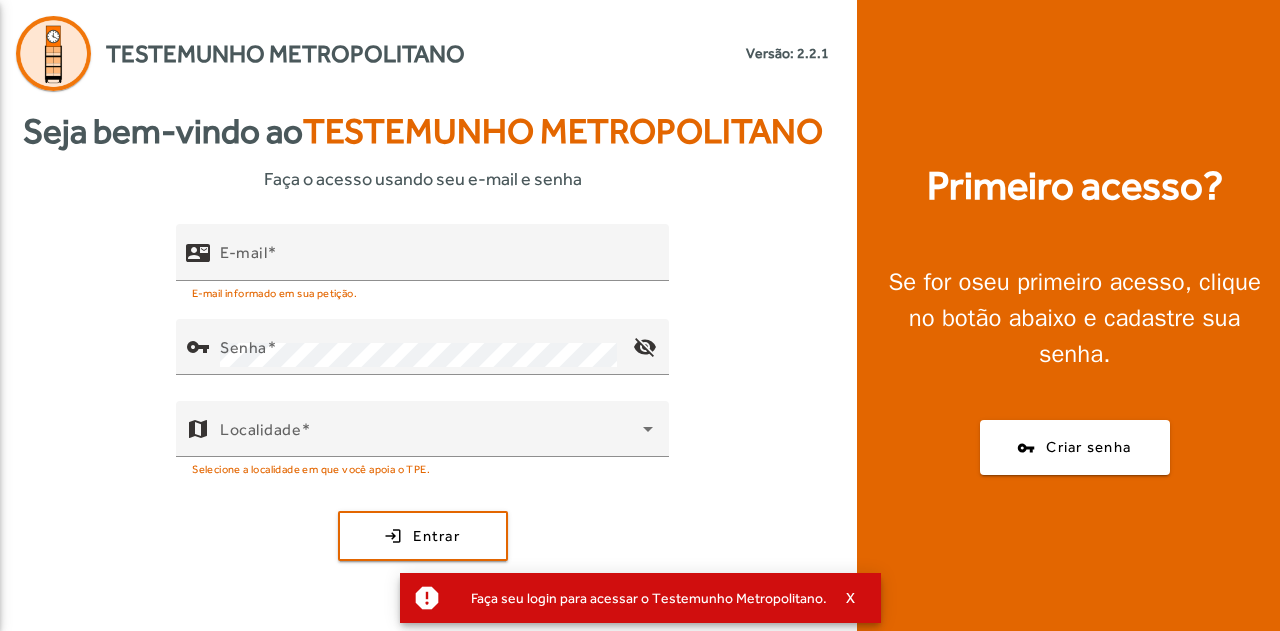 scroll, scrollTop: 0, scrollLeft: 0, axis: both 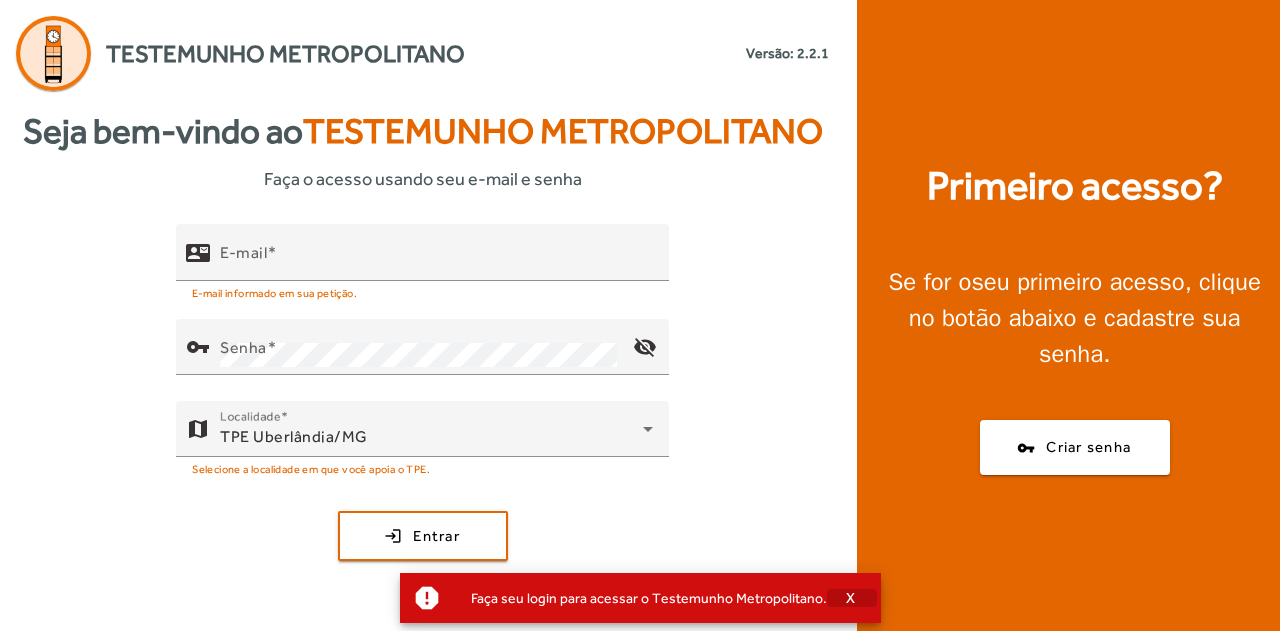 click on "X" at bounding box center [851, 598] 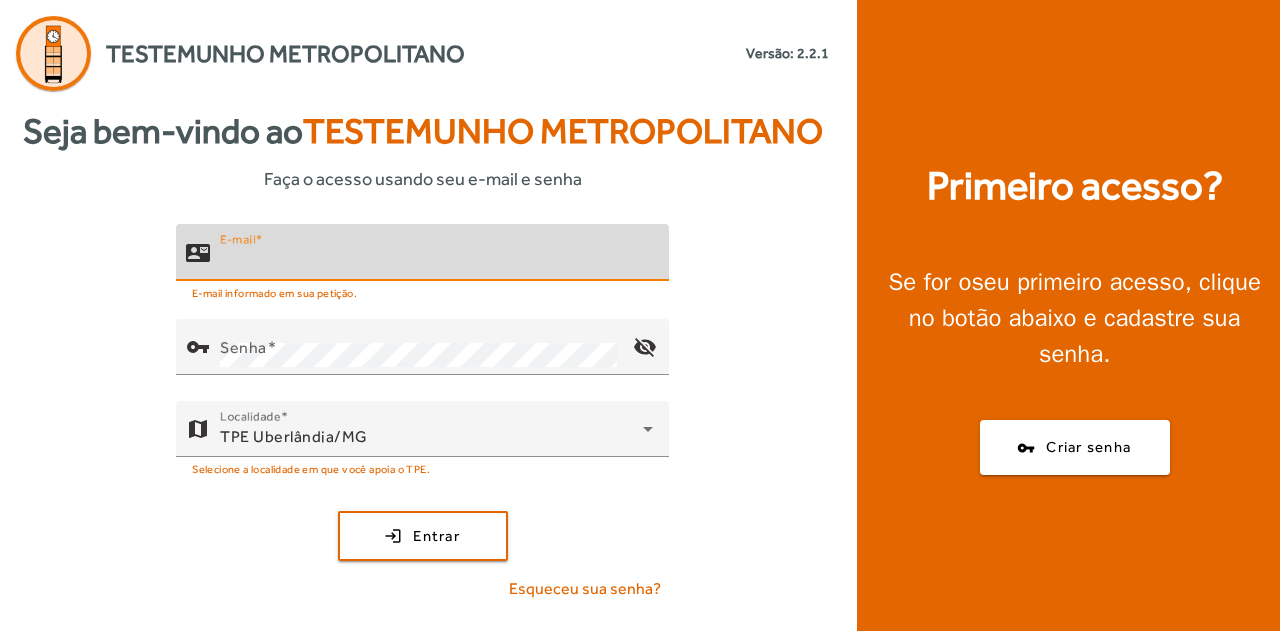 click on "E-mail" at bounding box center [436, 261] 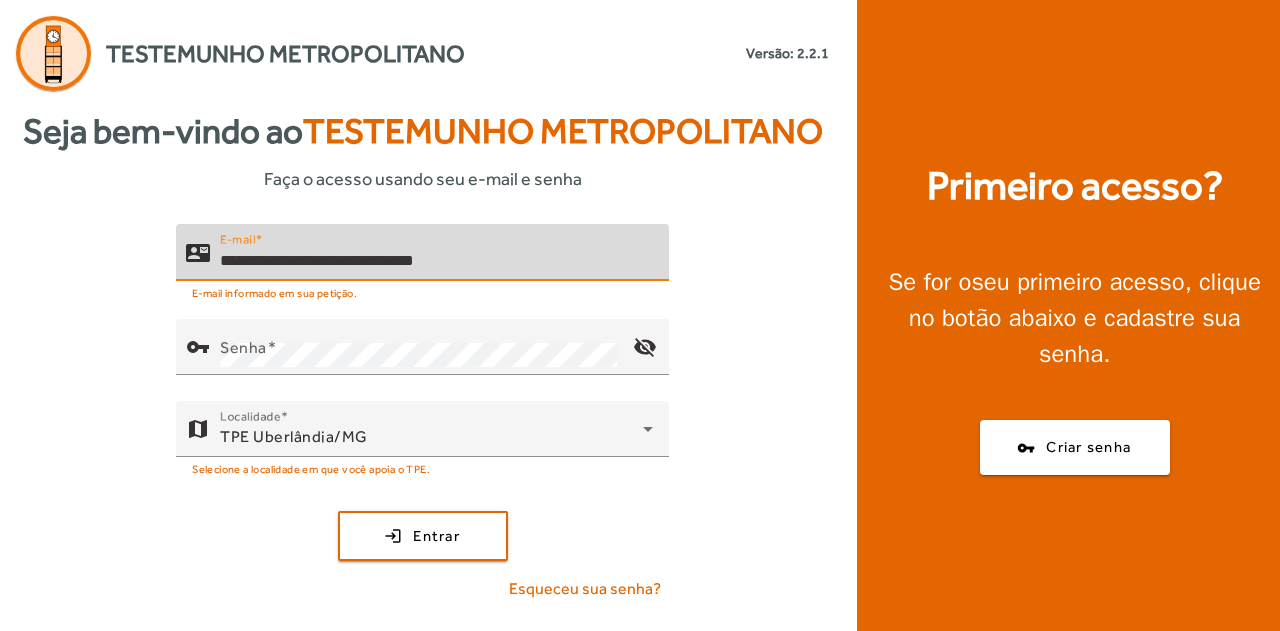 type on "**********" 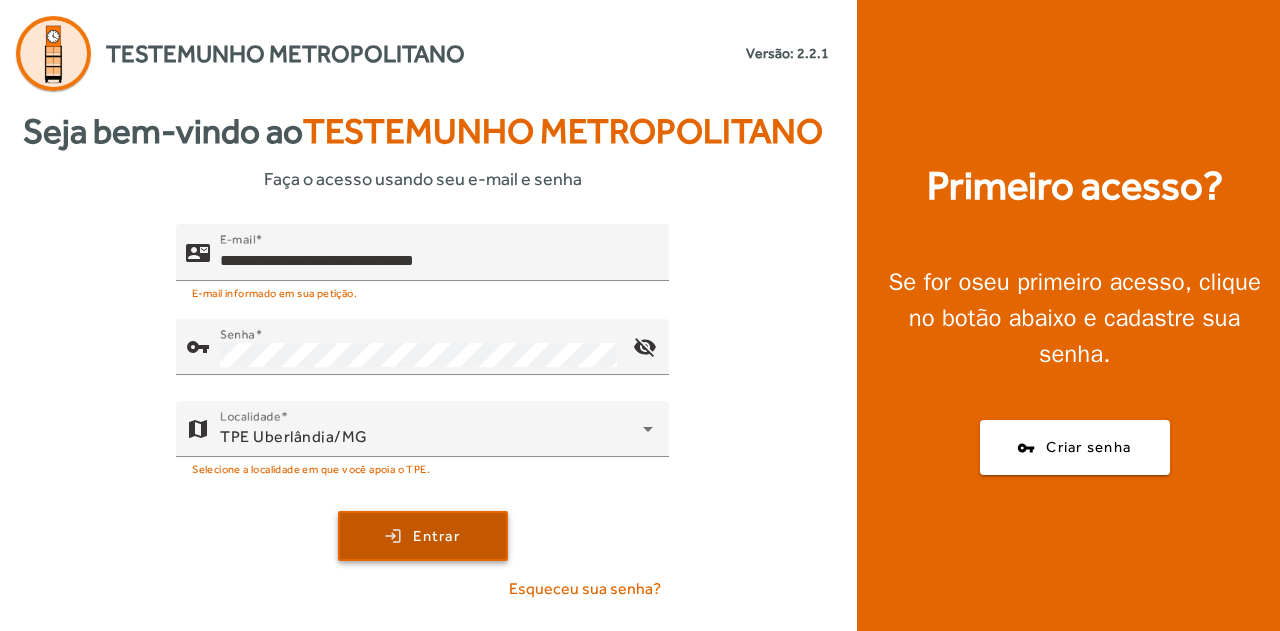 click on "Entrar" 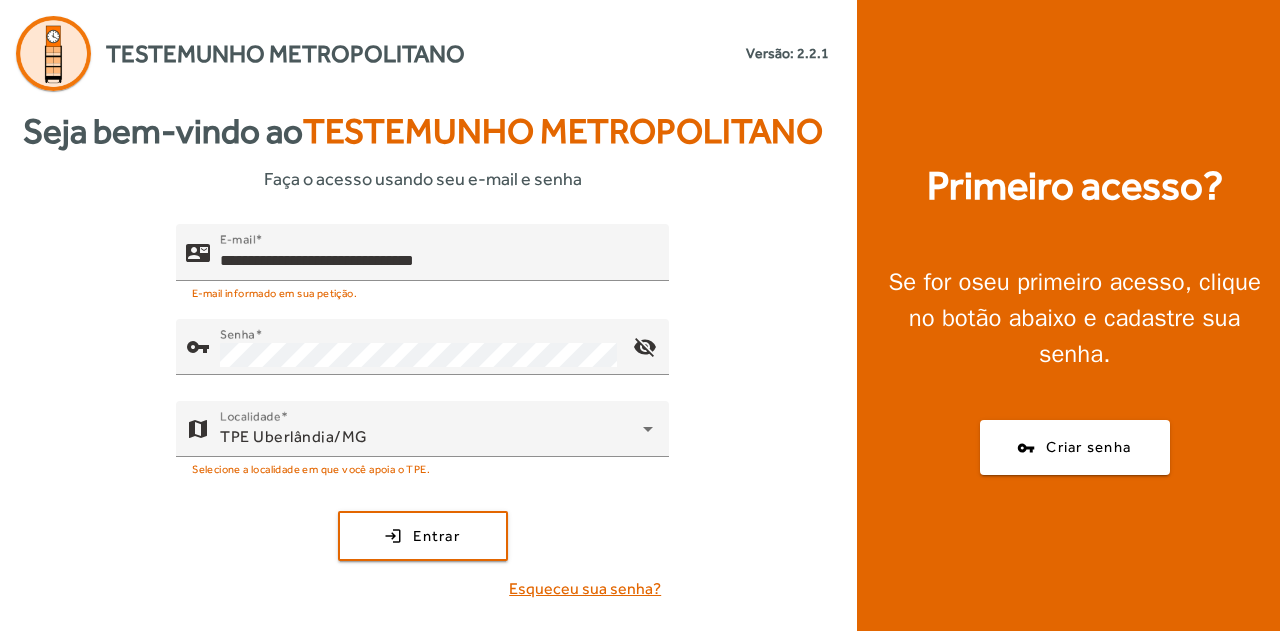 click on "Esqueceu sua senha?" 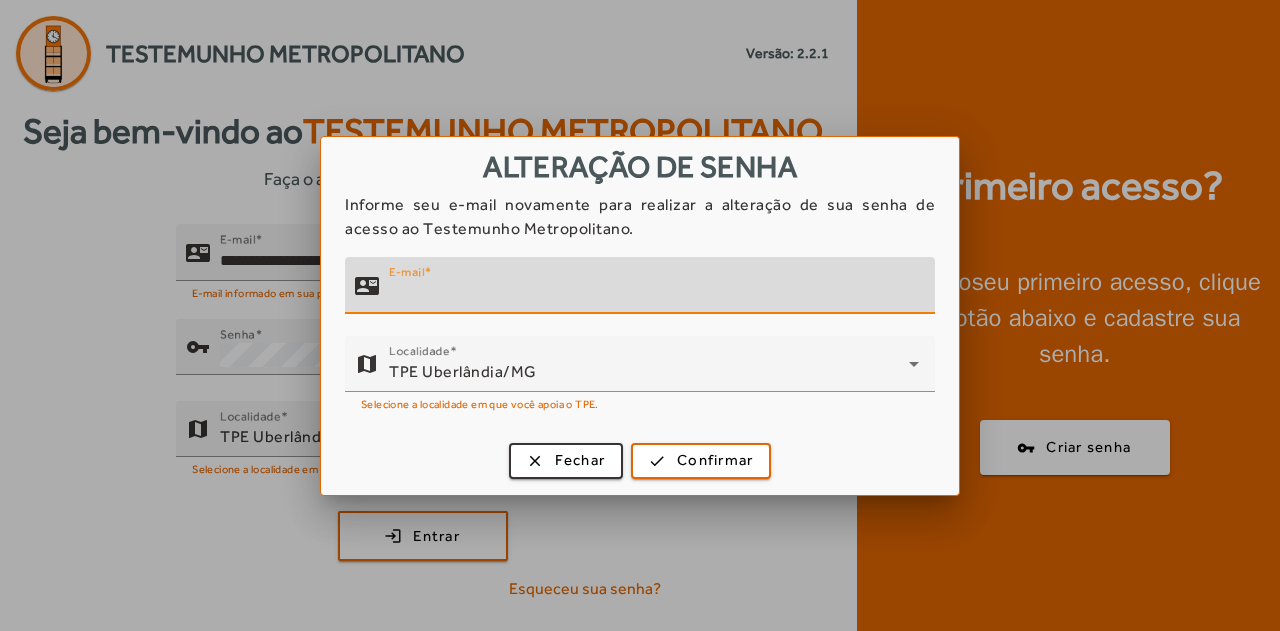 click on "E-mail" at bounding box center (654, 294) 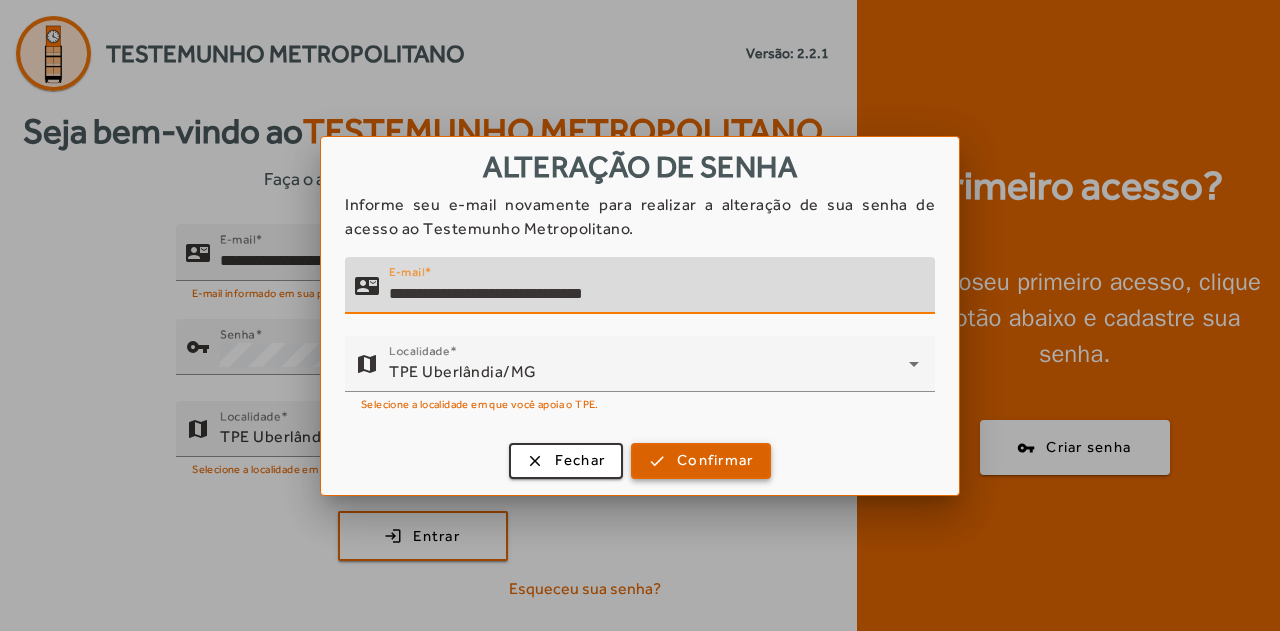 type on "**********" 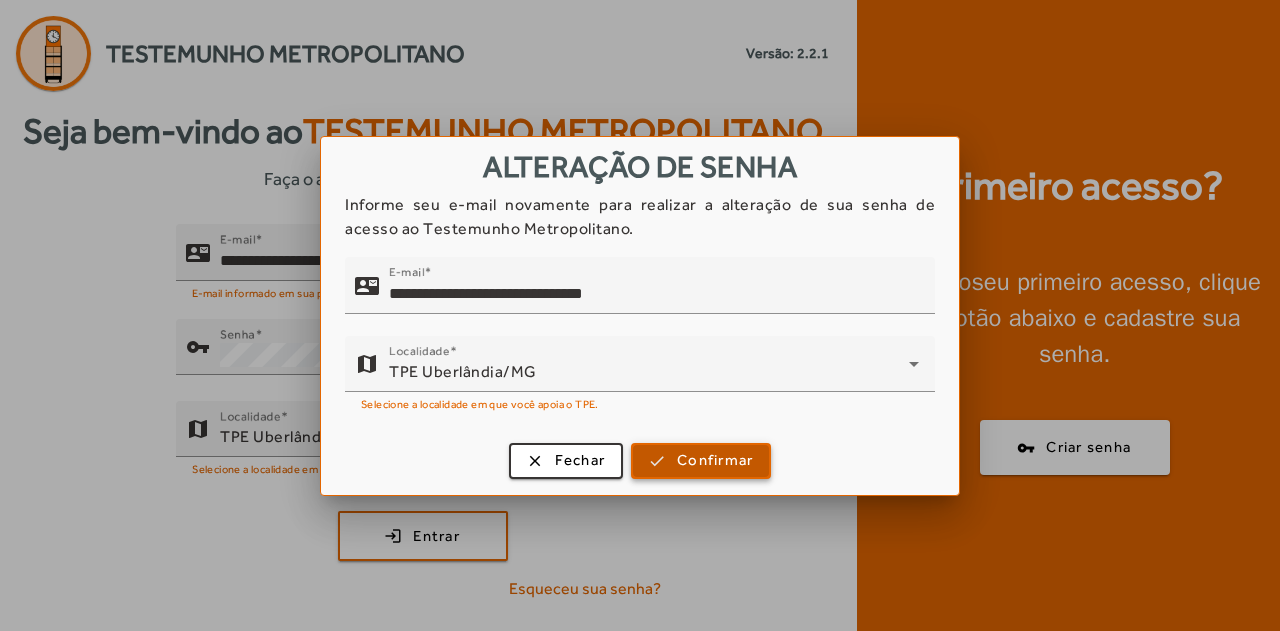 click on "Confirmar" at bounding box center (715, 460) 